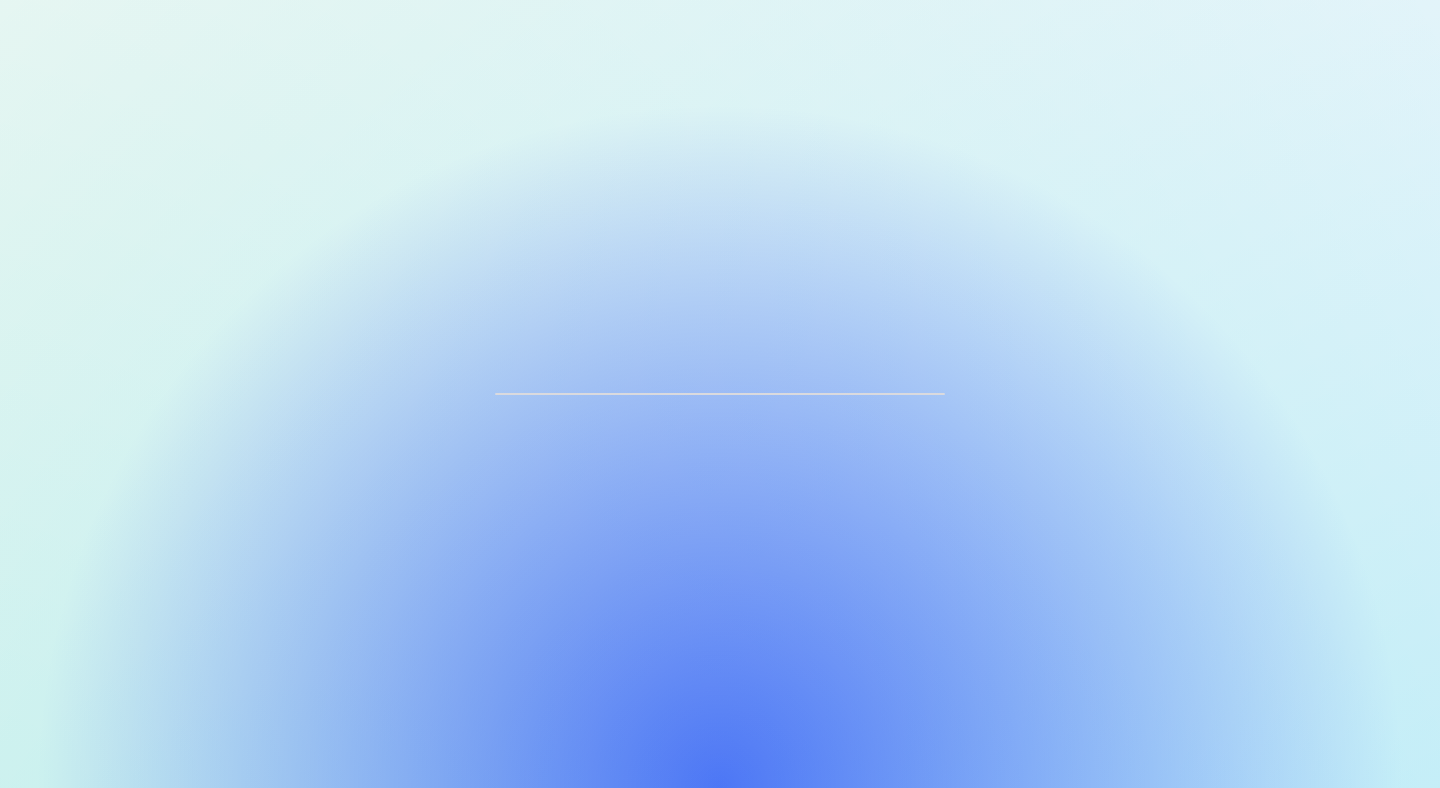 scroll, scrollTop: 0, scrollLeft: 0, axis: both 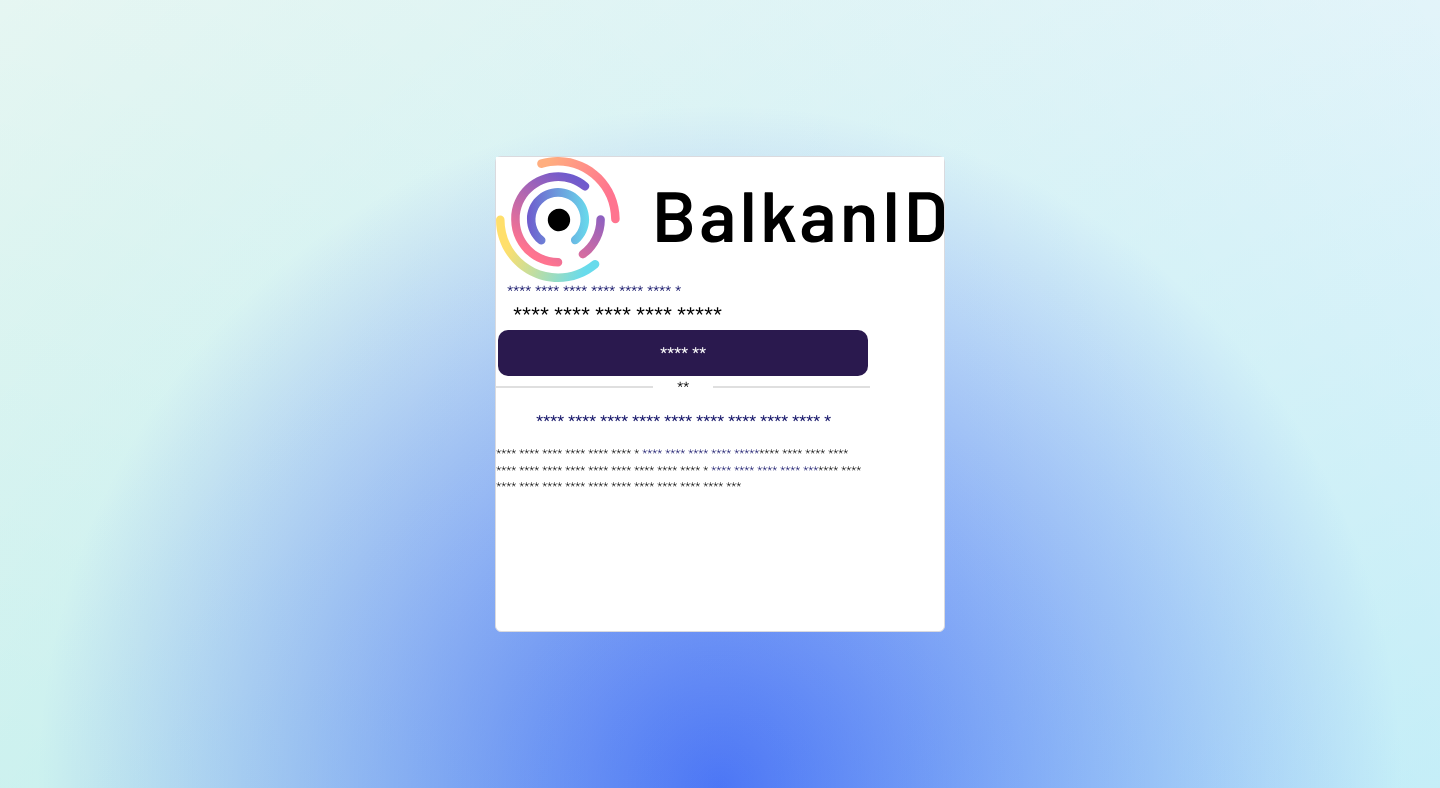 click at bounding box center [683, 353] 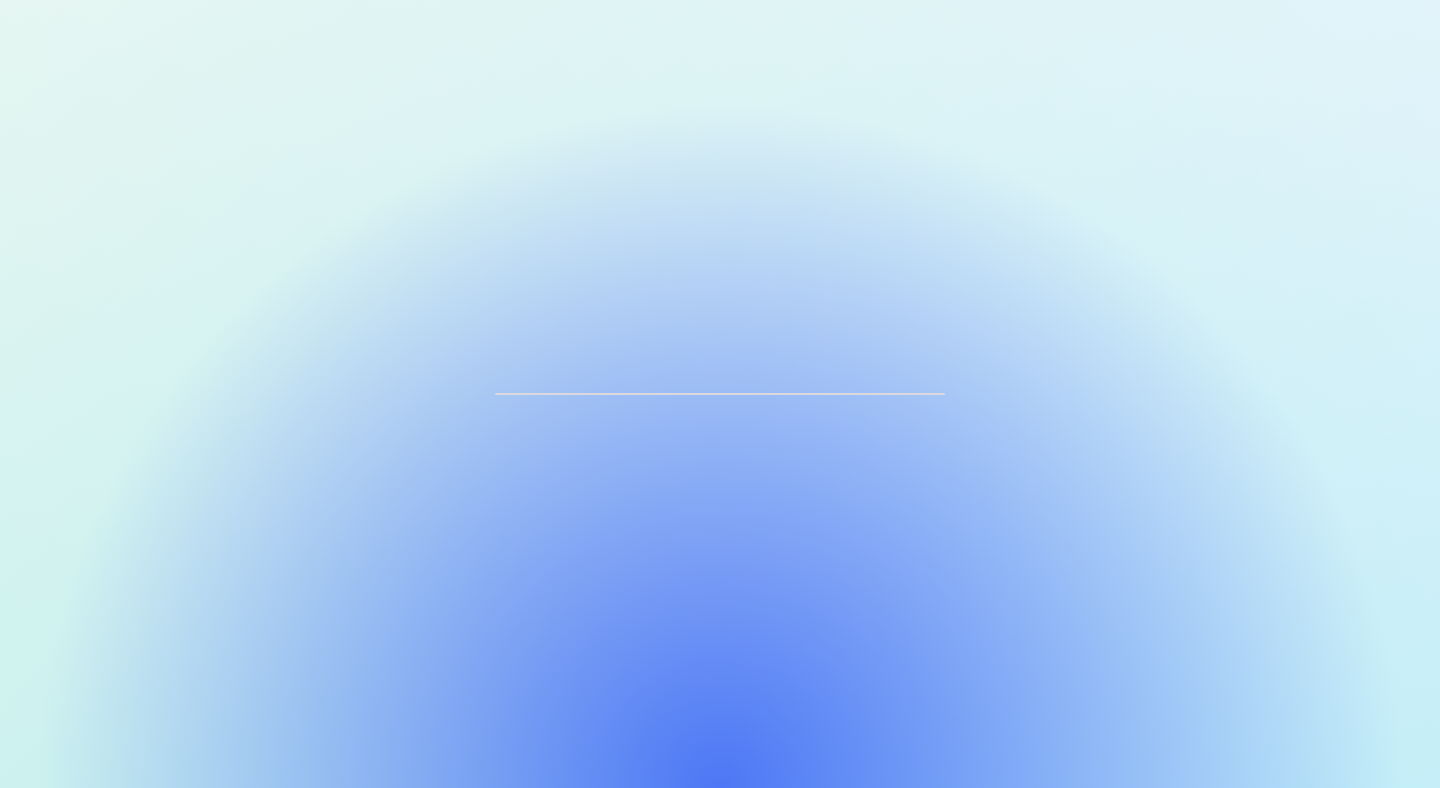 scroll, scrollTop: 0, scrollLeft: 0, axis: both 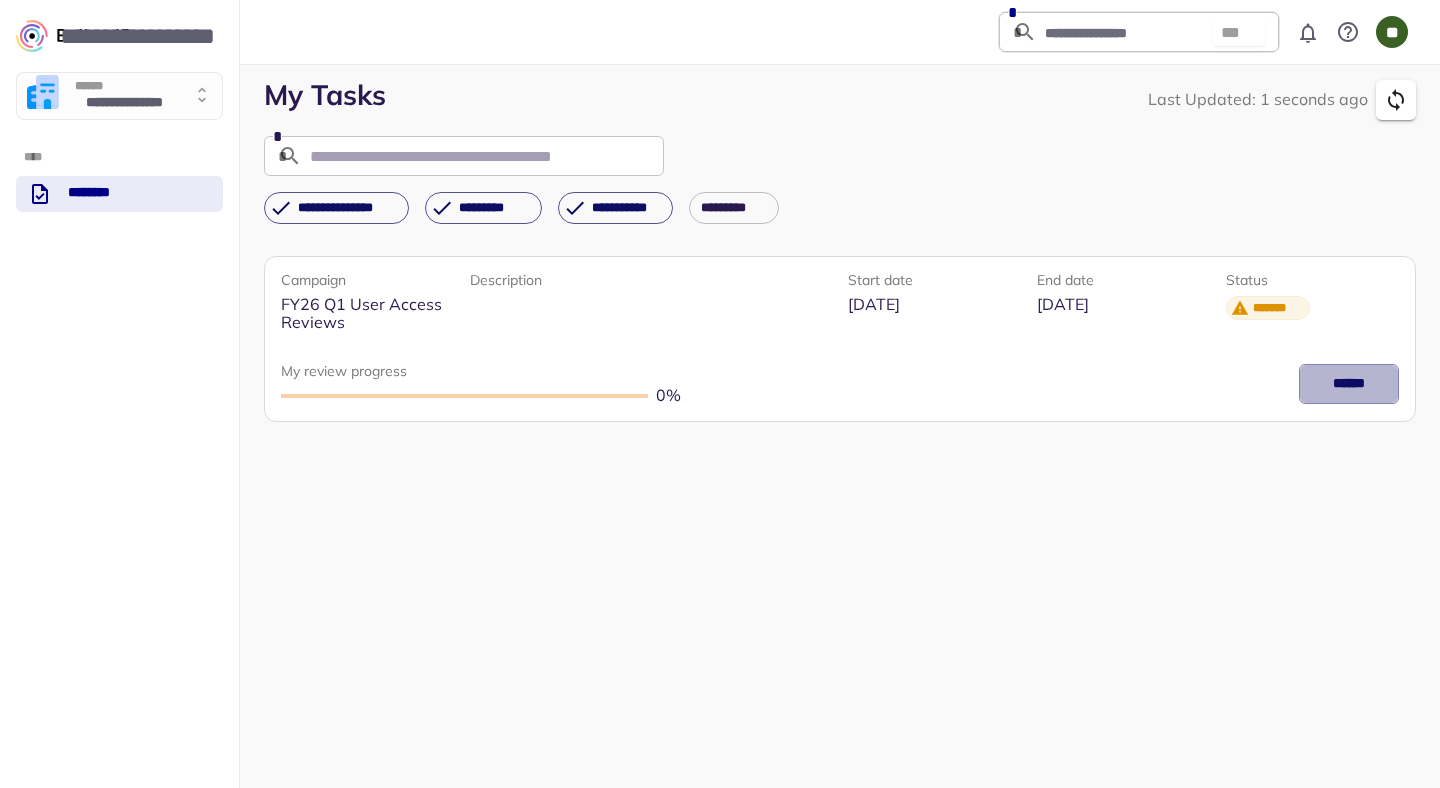 click on "******" at bounding box center (1349, 384) 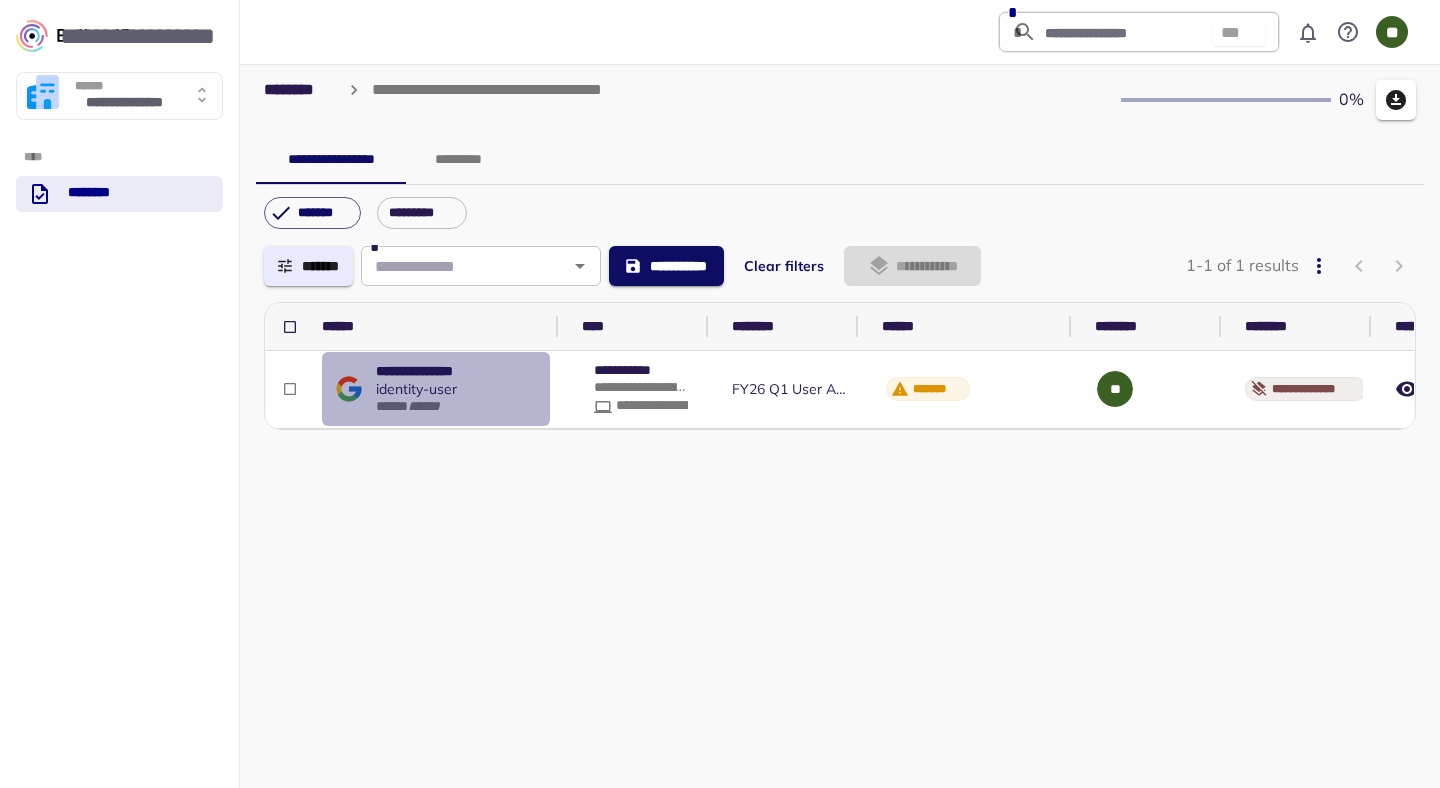 click on "**********" at bounding box center [429, 371] 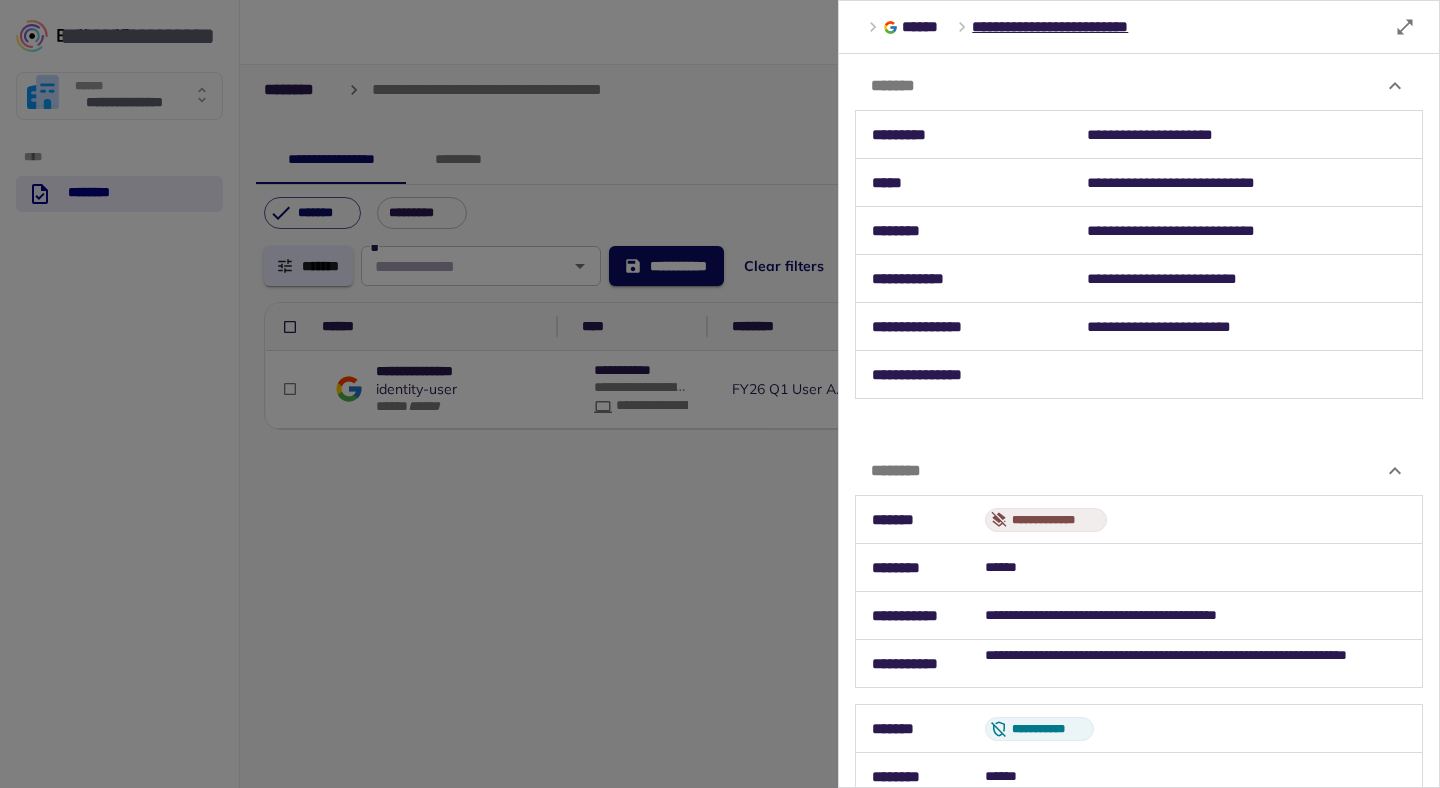 type 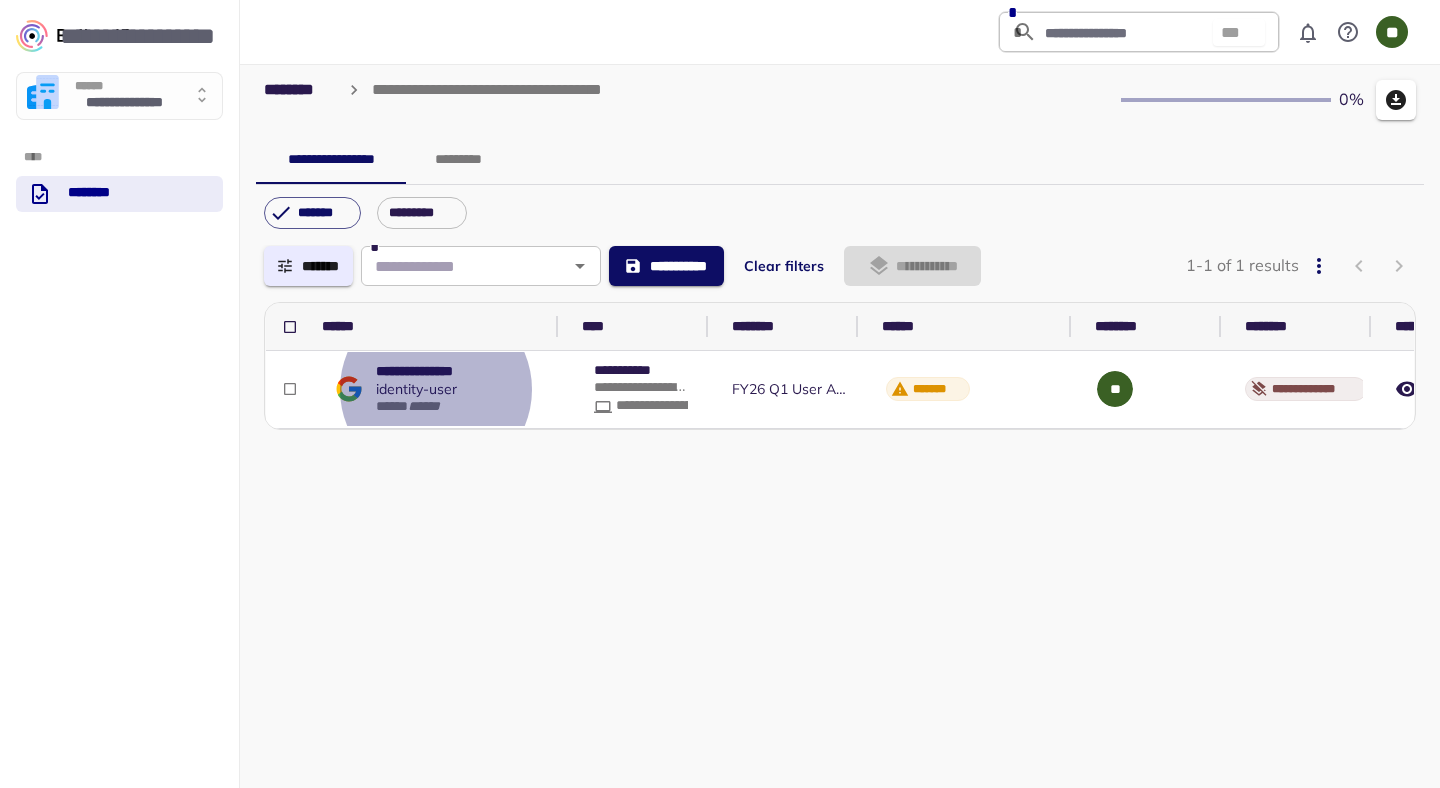 click on "**********" at bounding box center (622, 265) 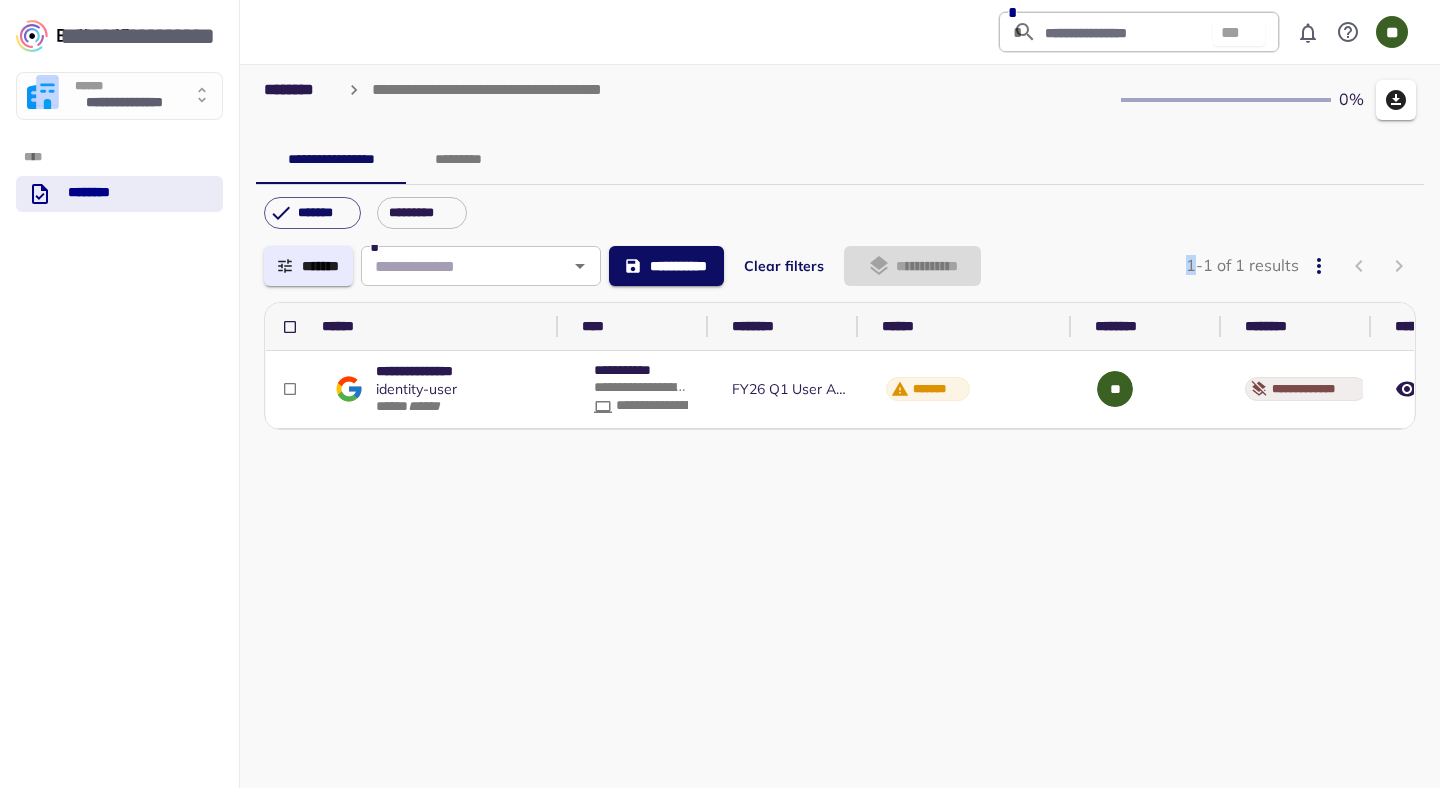 click on "**********" at bounding box center (622, 265) 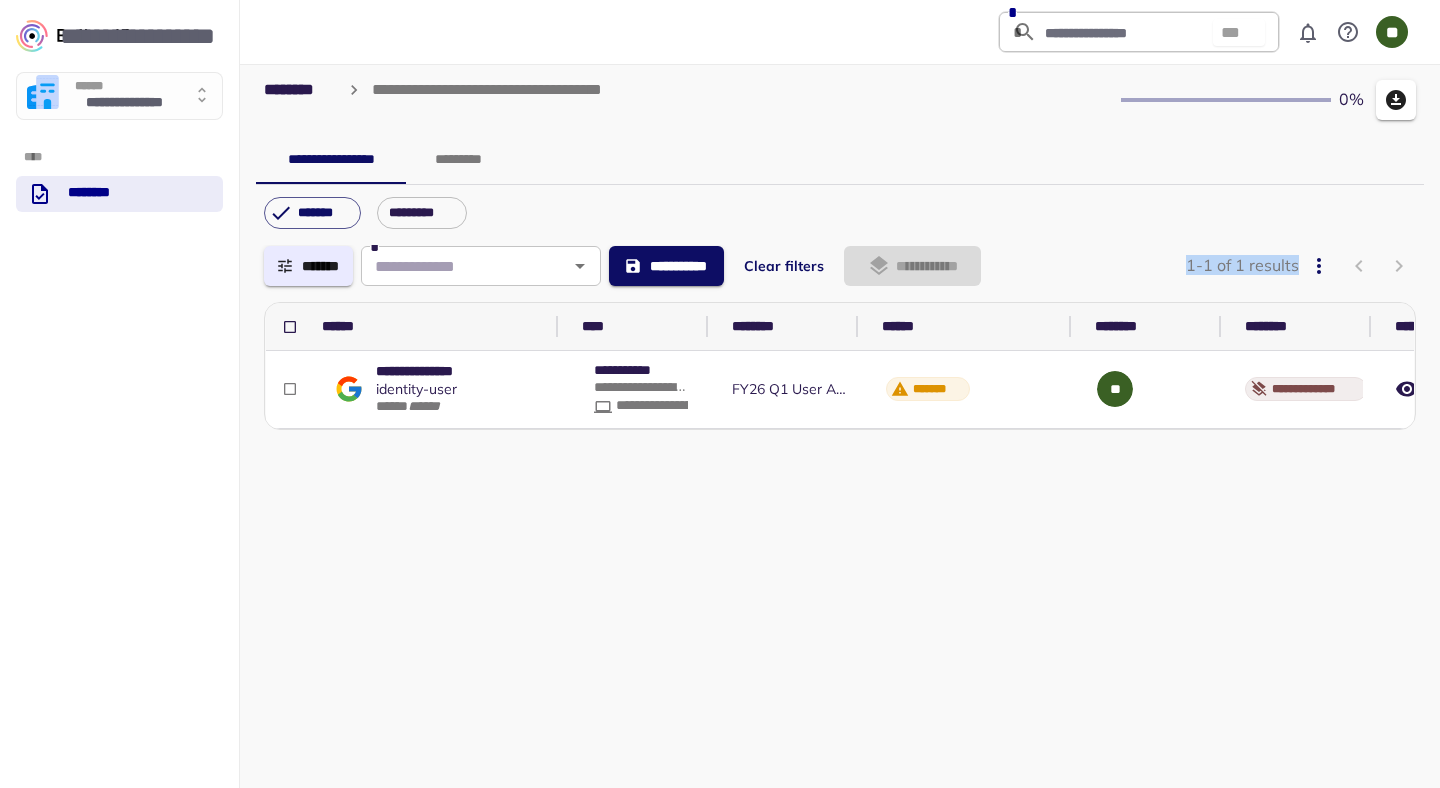 click on "**********" at bounding box center (622, 265) 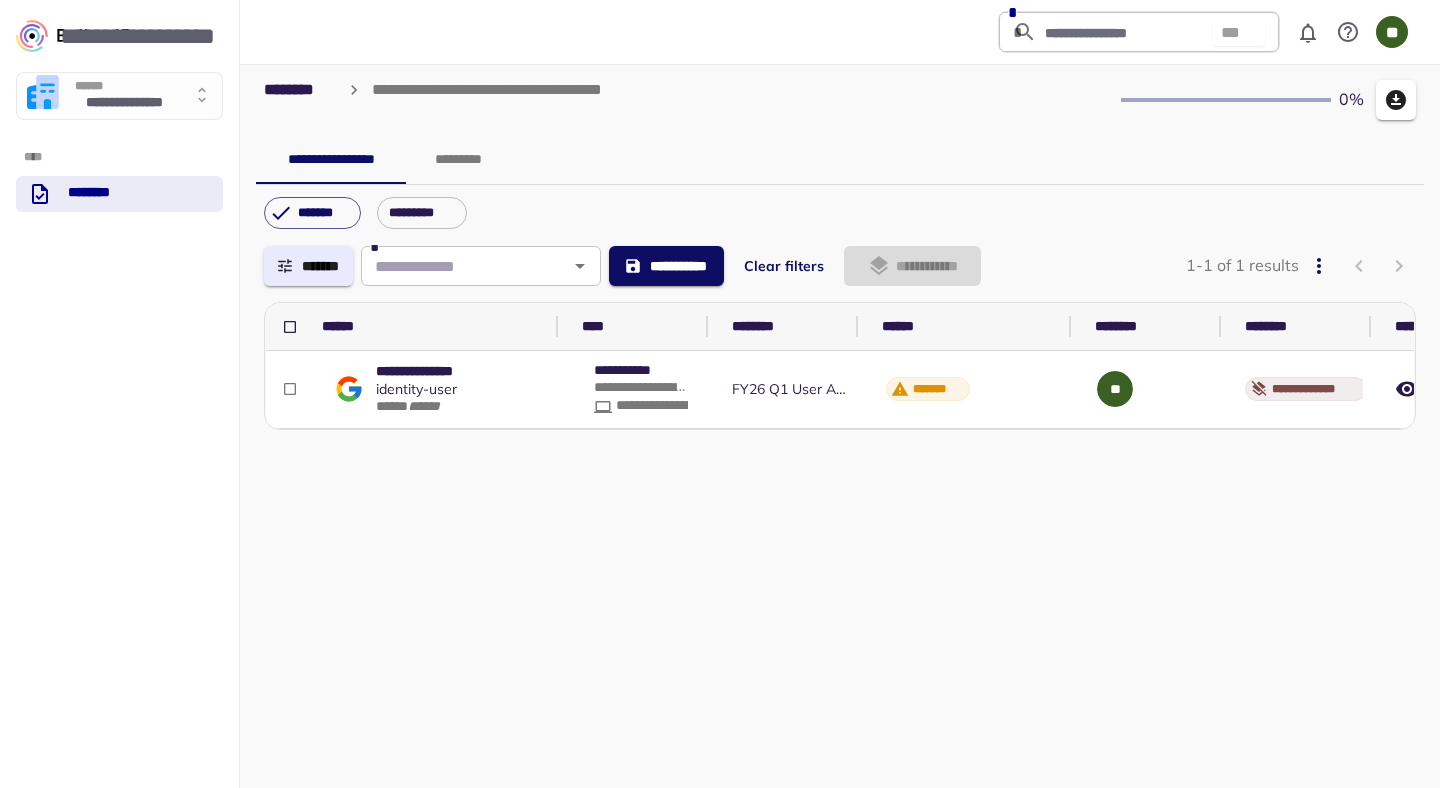 click on "**********" at bounding box center (622, 265) 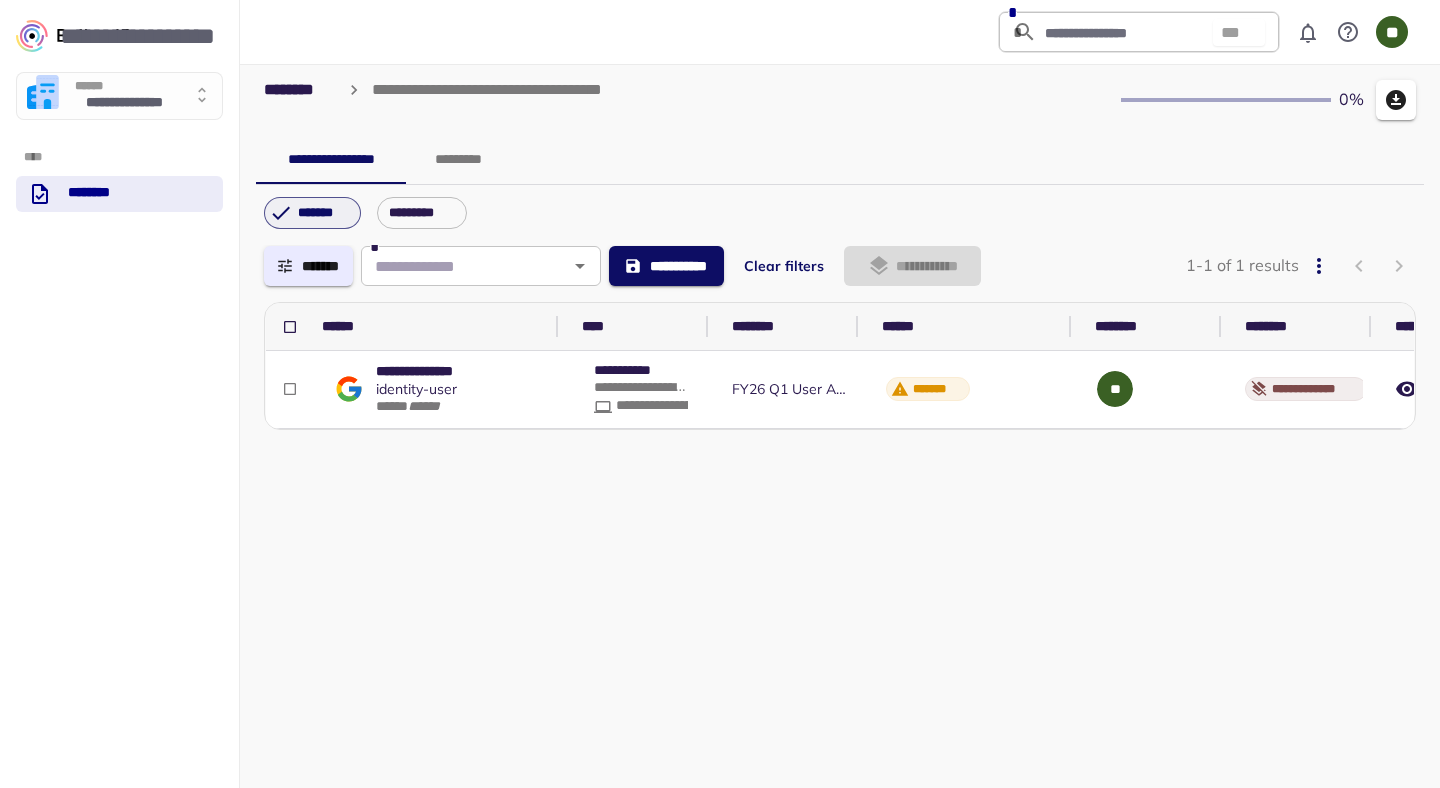 click on "*******" at bounding box center (323, 213) 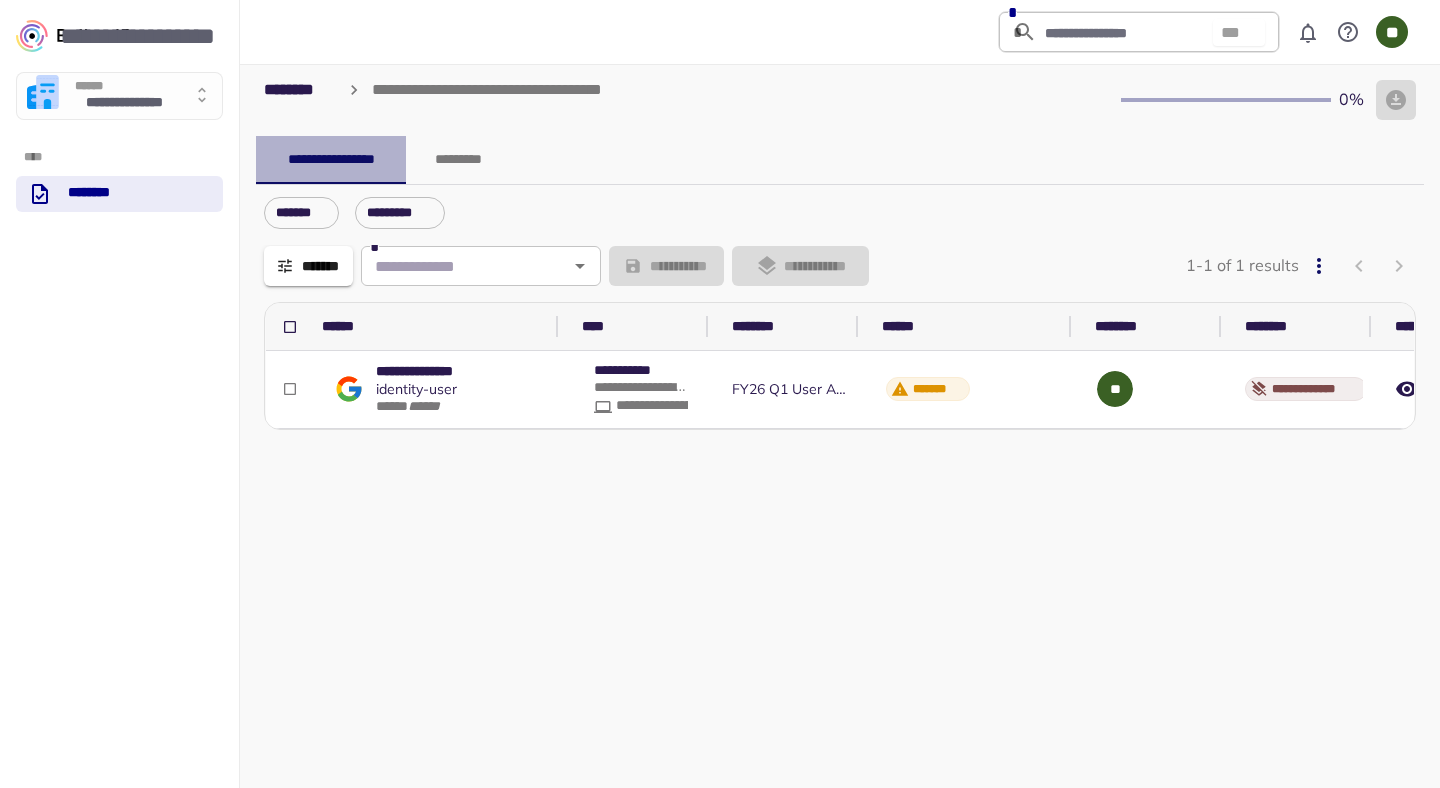 click on "**********" at bounding box center [331, 160] 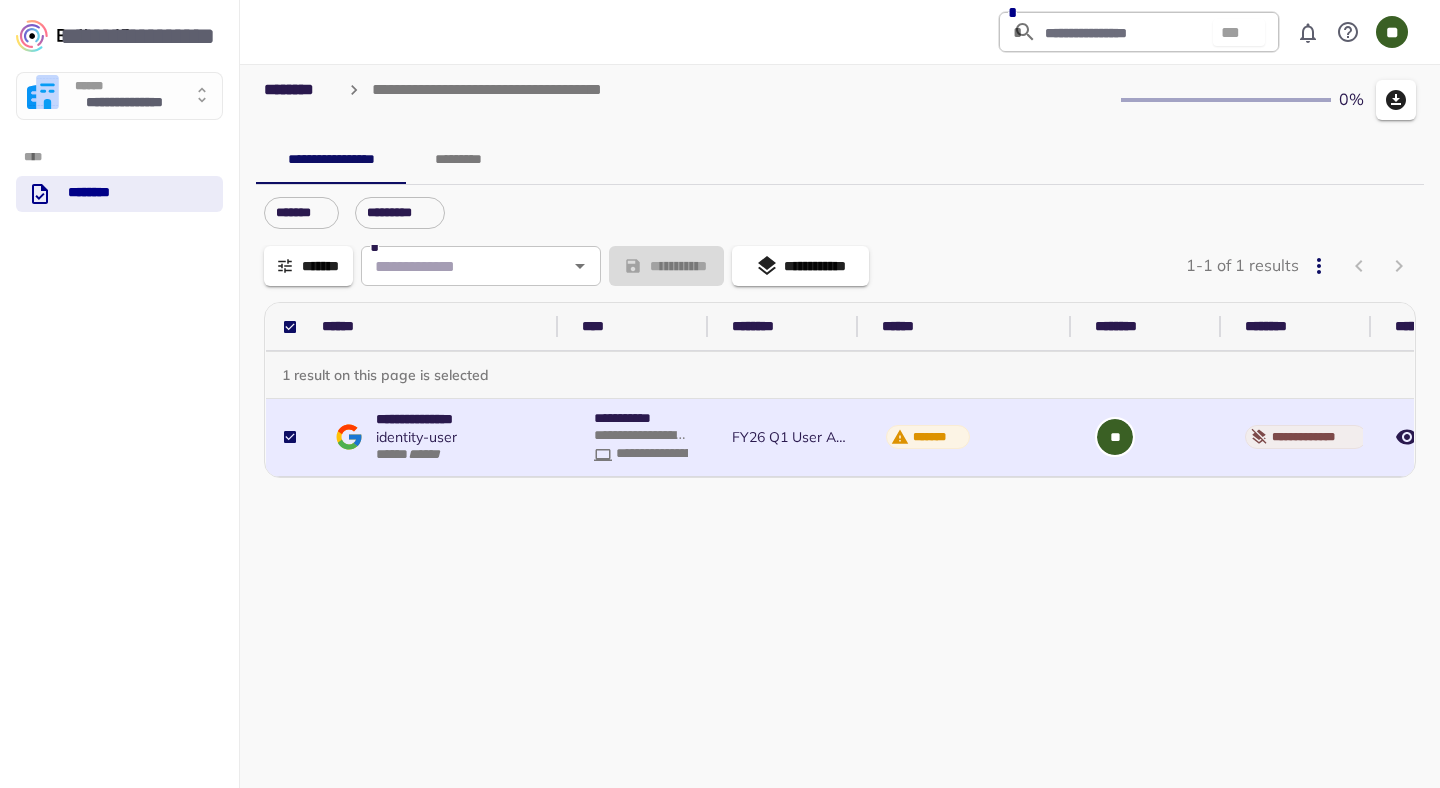 click on "**********" at bounding box center [800, 266] 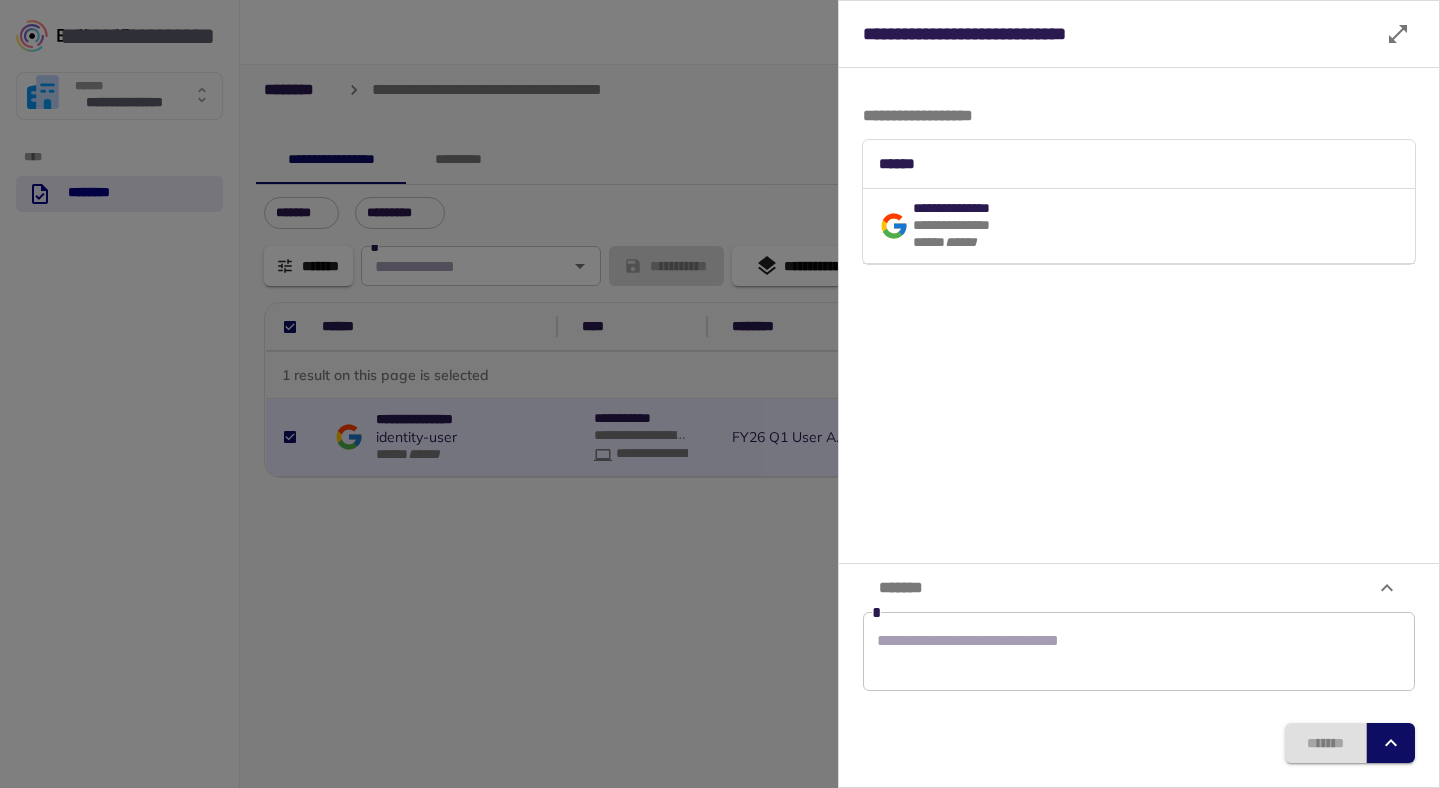 click at bounding box center [1139, 652] 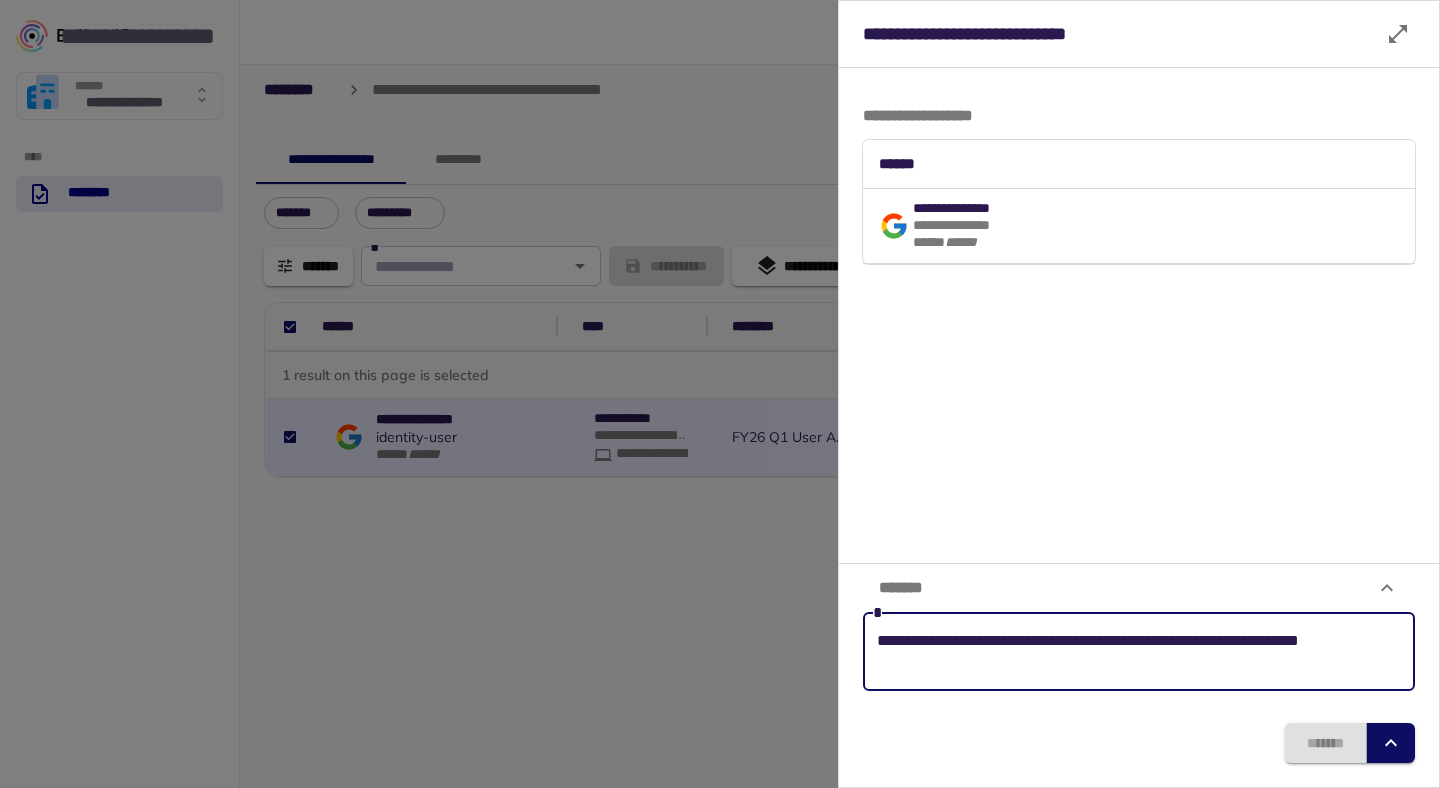 click on "**********" at bounding box center (1139, 652) 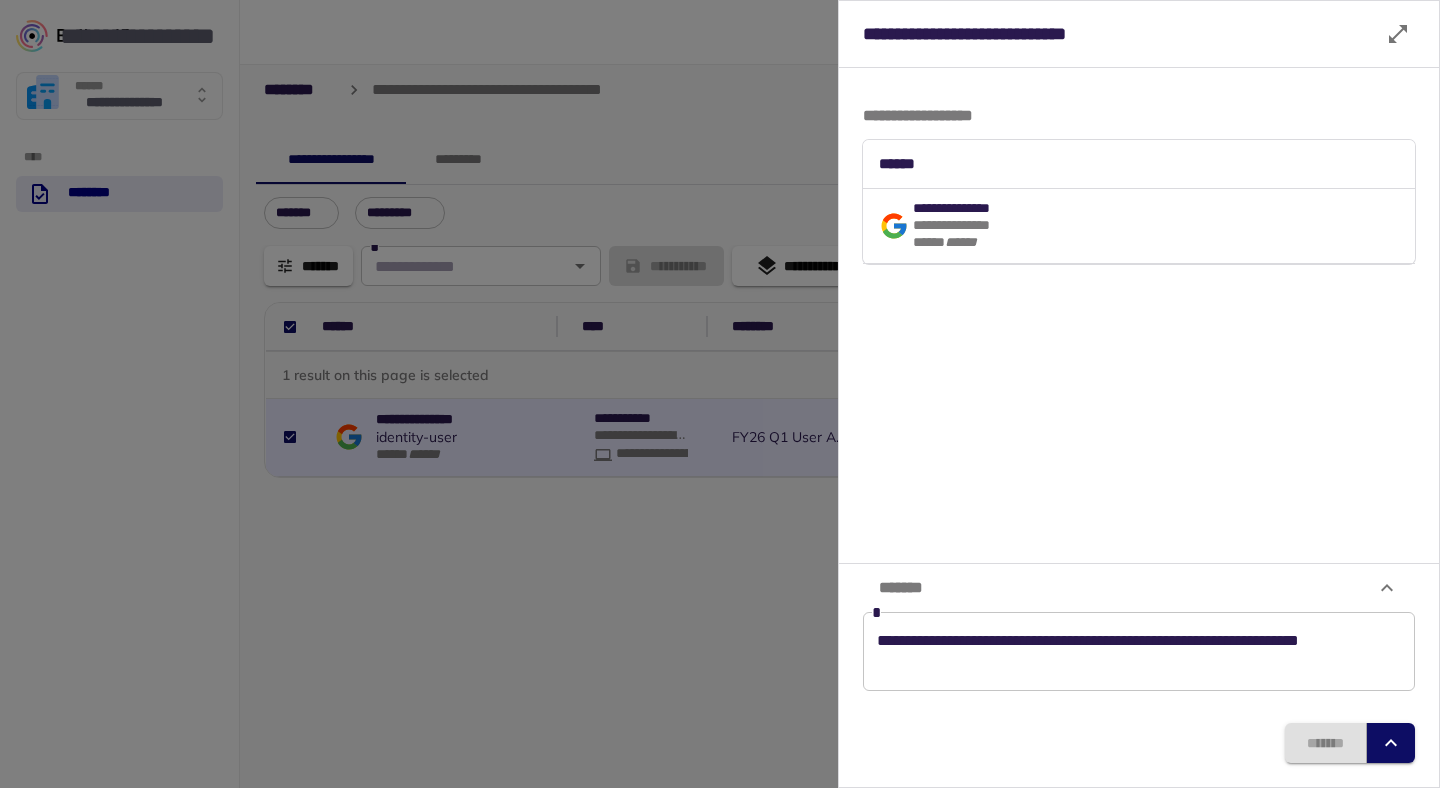 click 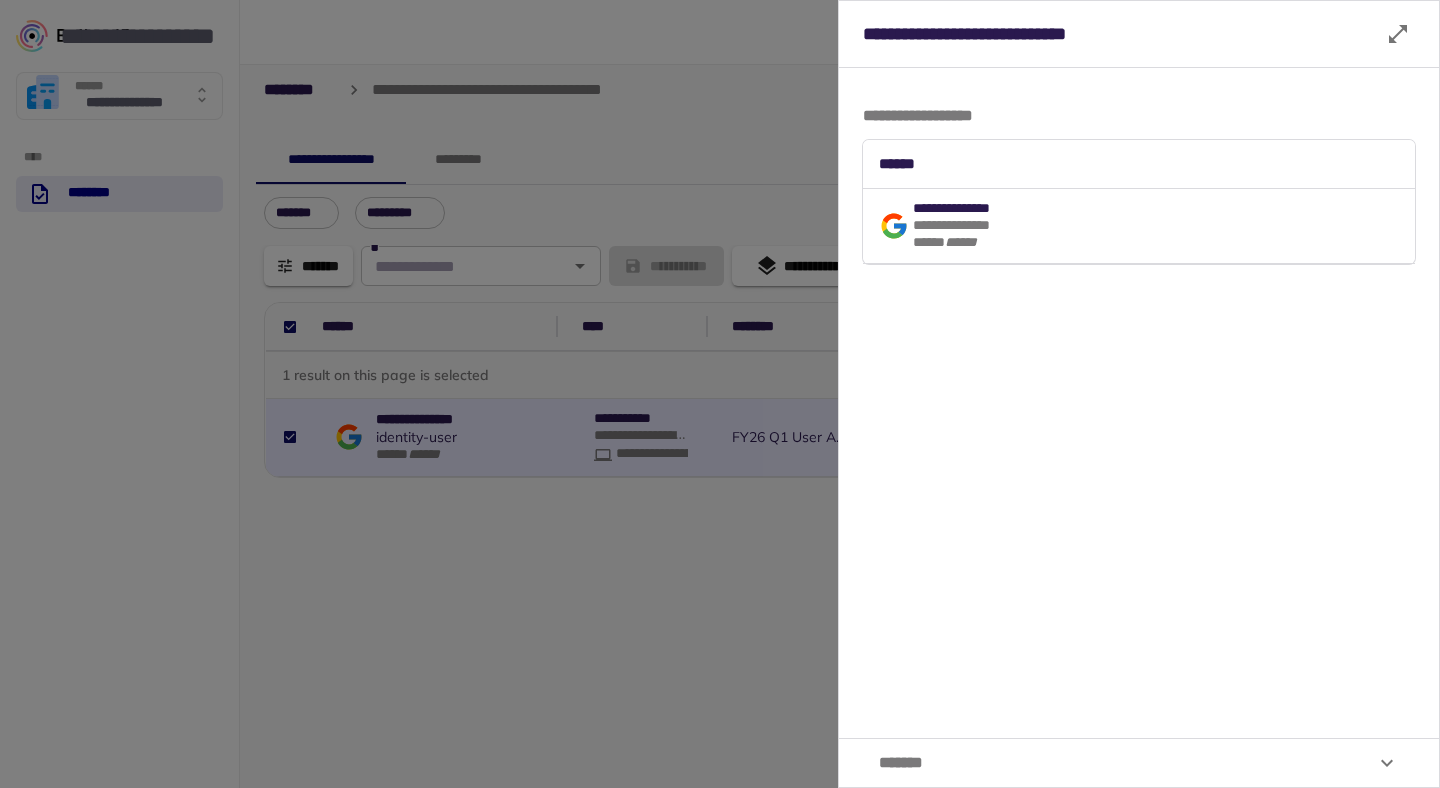click 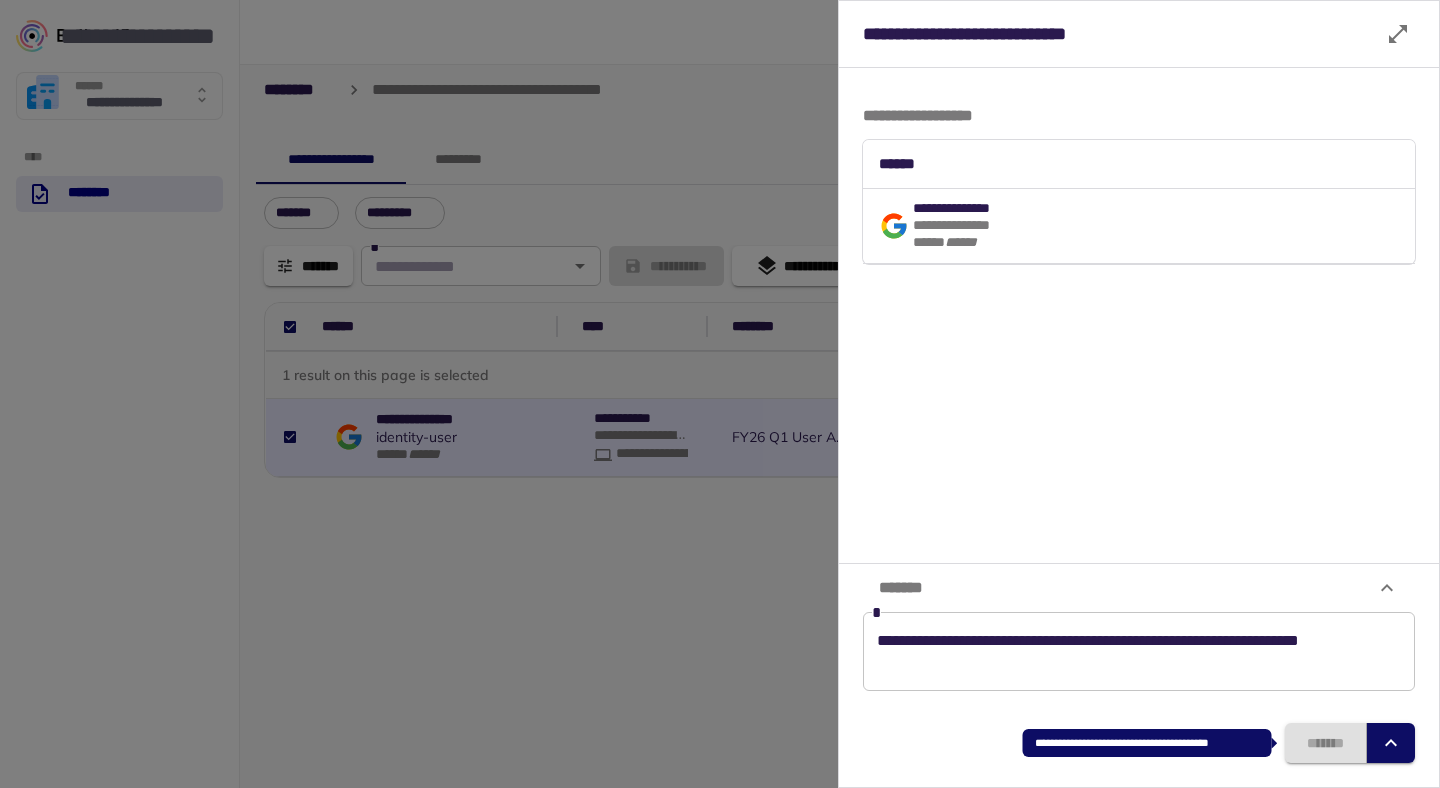 click 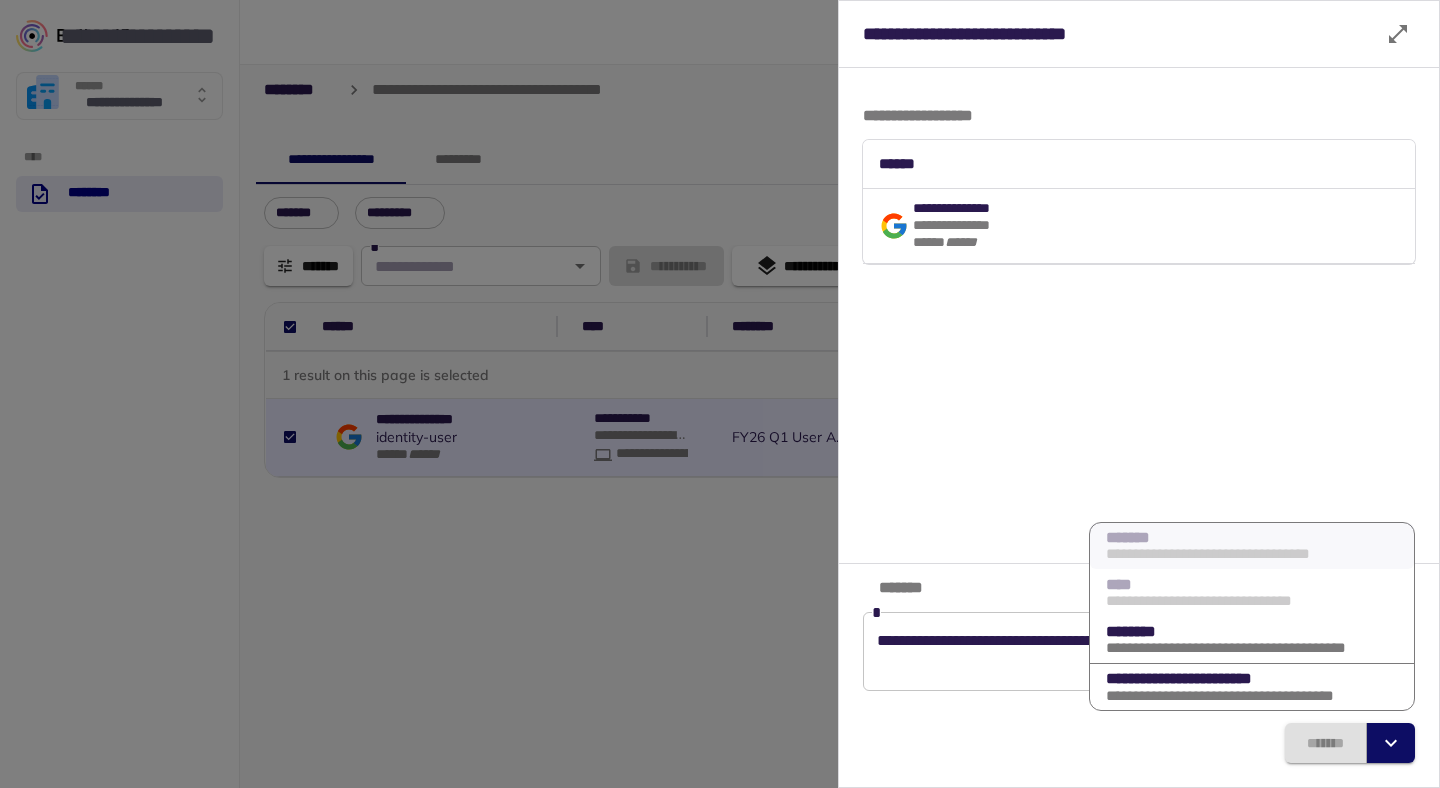 click on "********" at bounding box center [1226, 538] 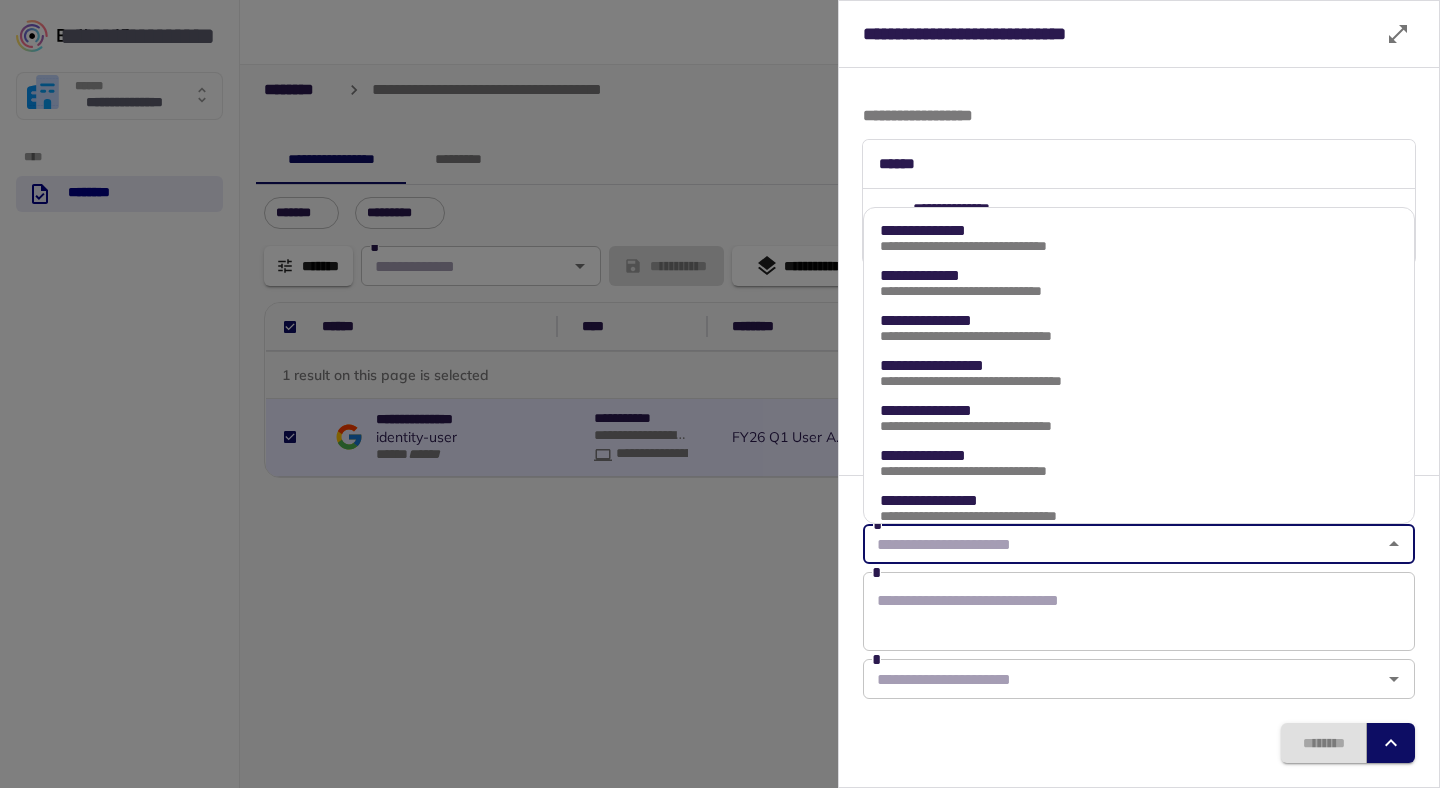 click at bounding box center (1122, 544) 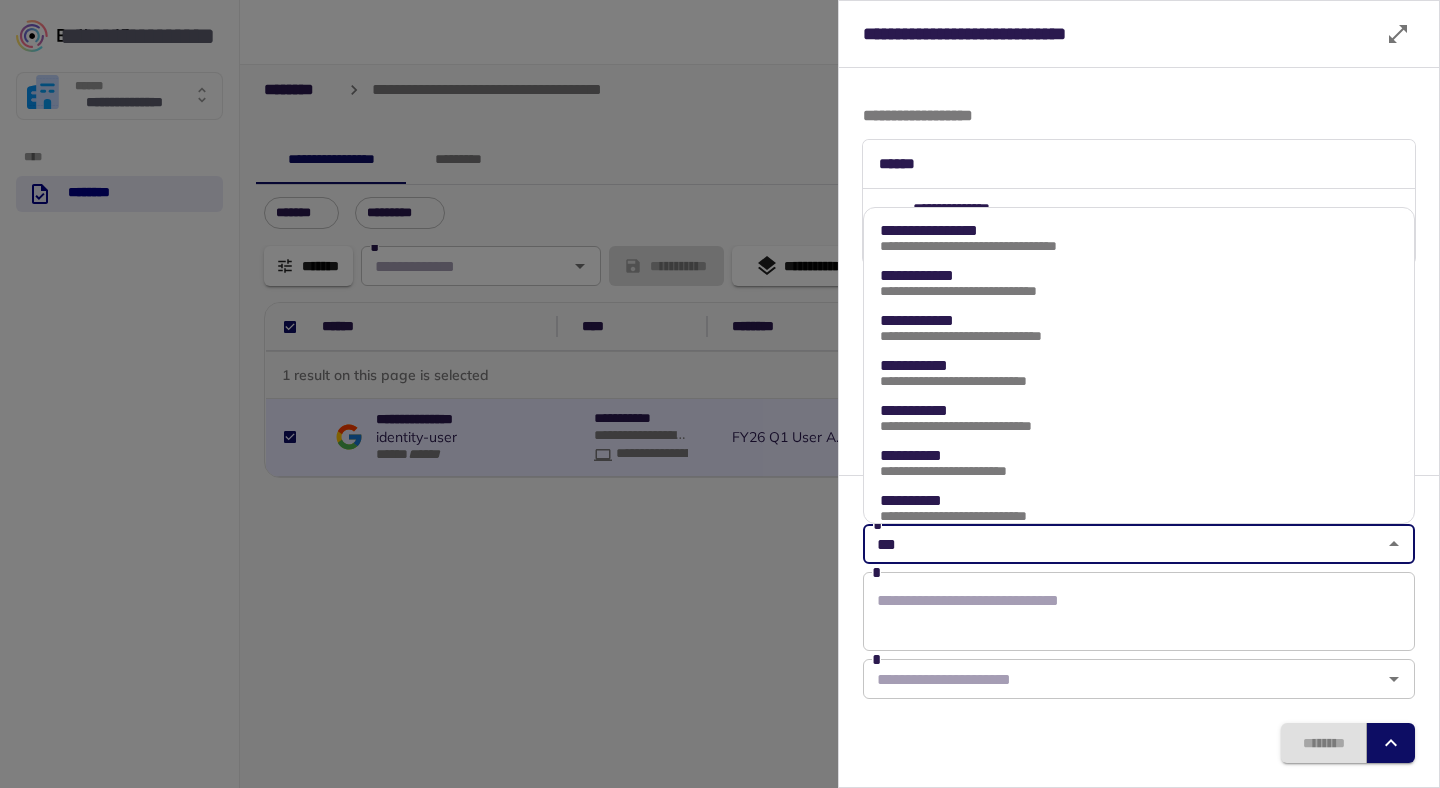 type on "****" 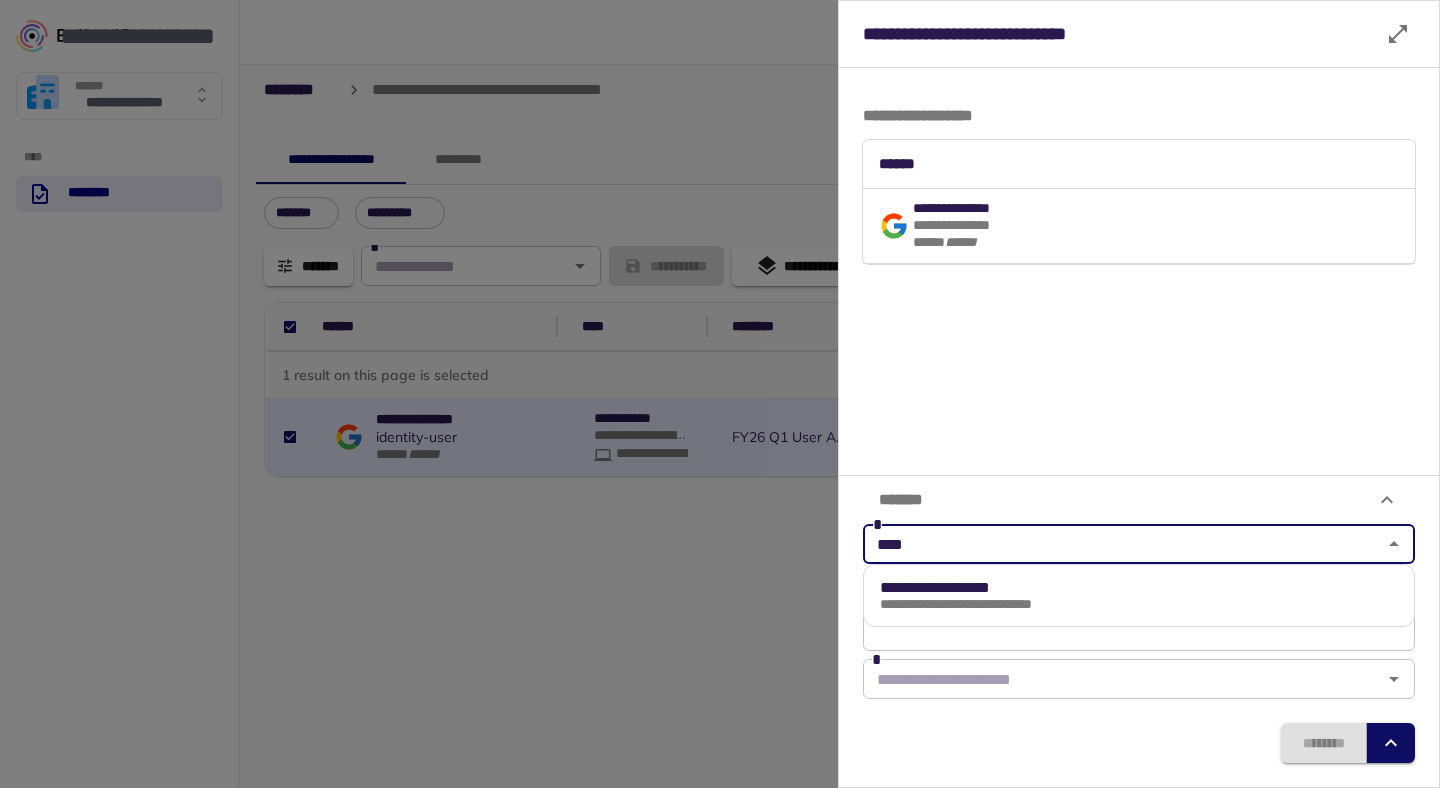 click on "**********" at bounding box center (979, 588) 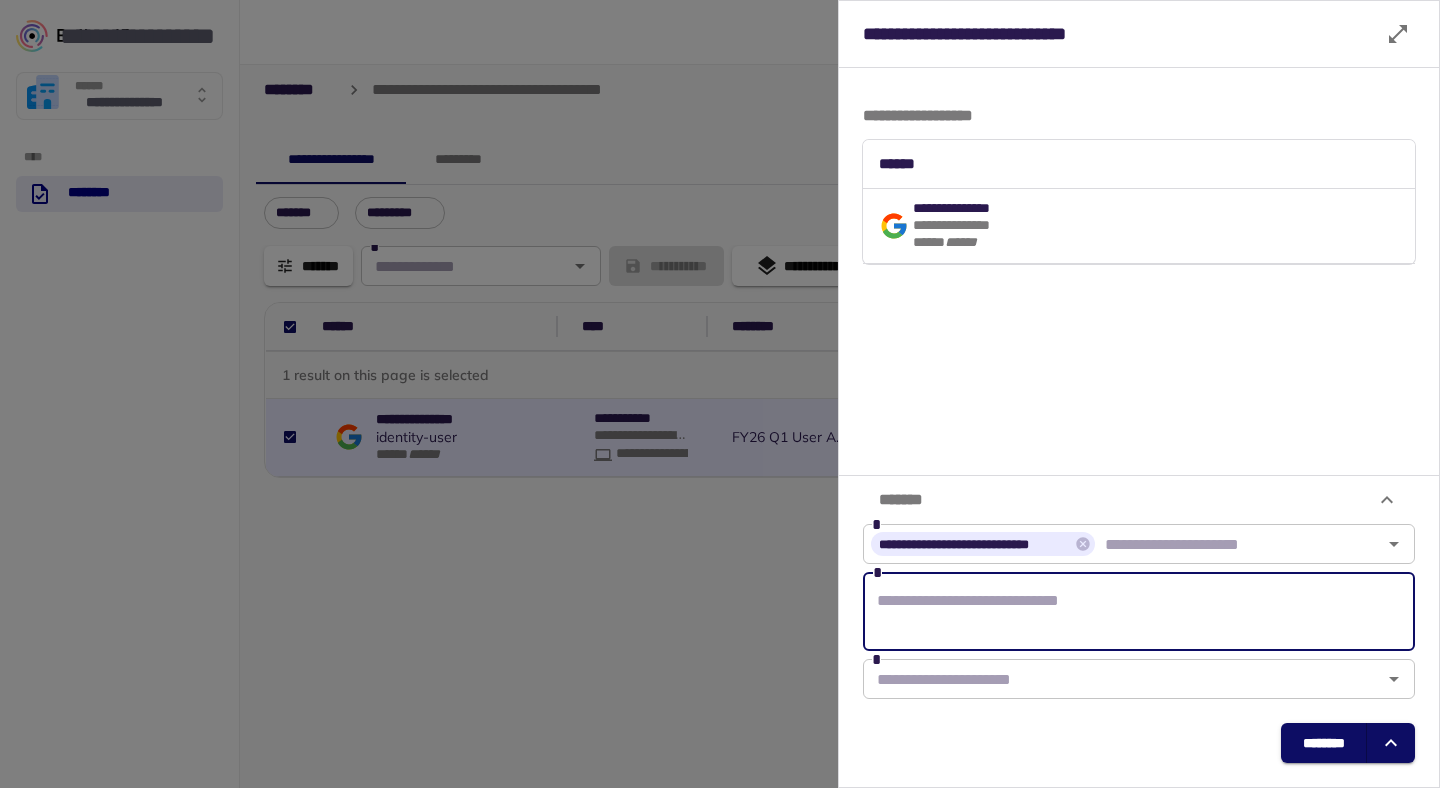 click at bounding box center (1139, 612) 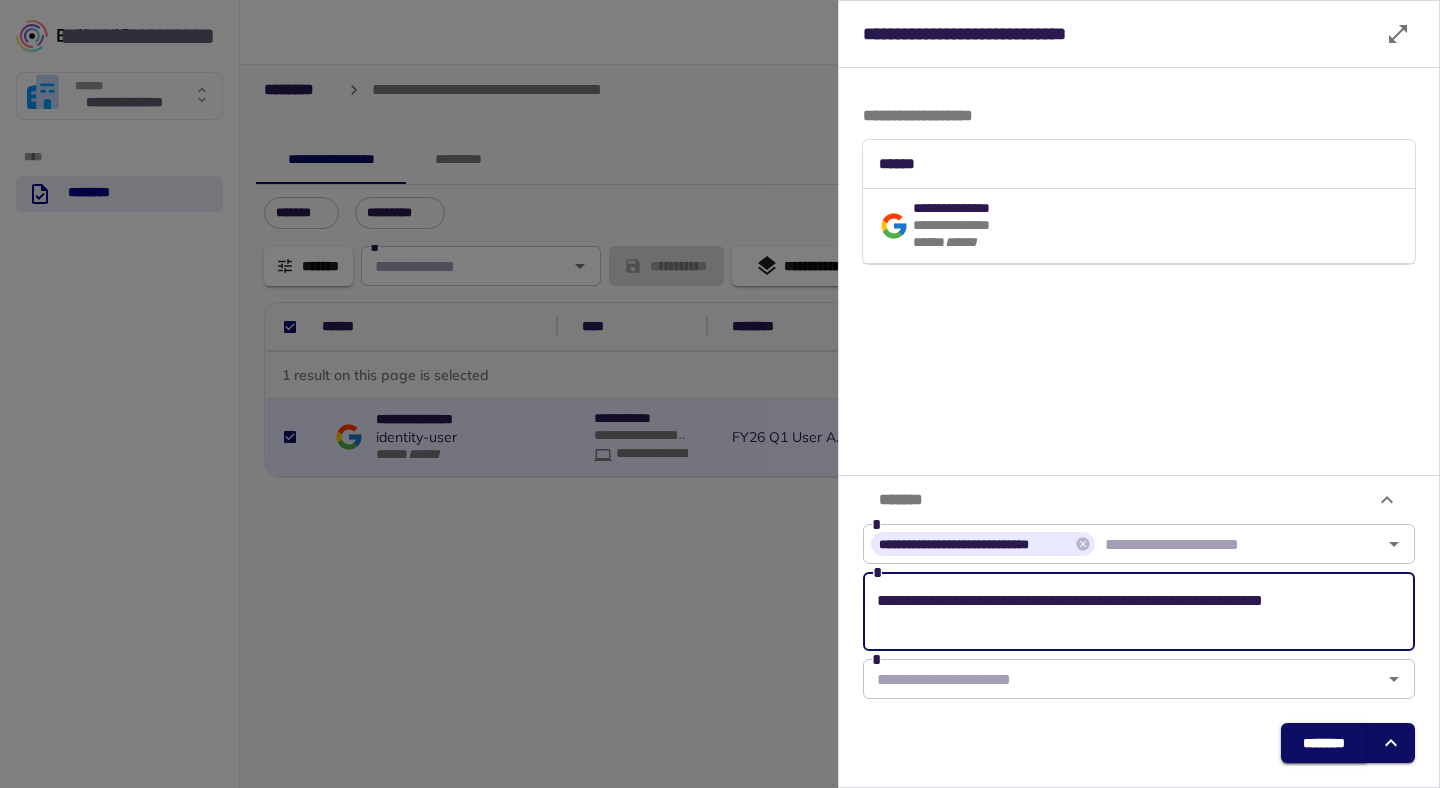 type on "**********" 